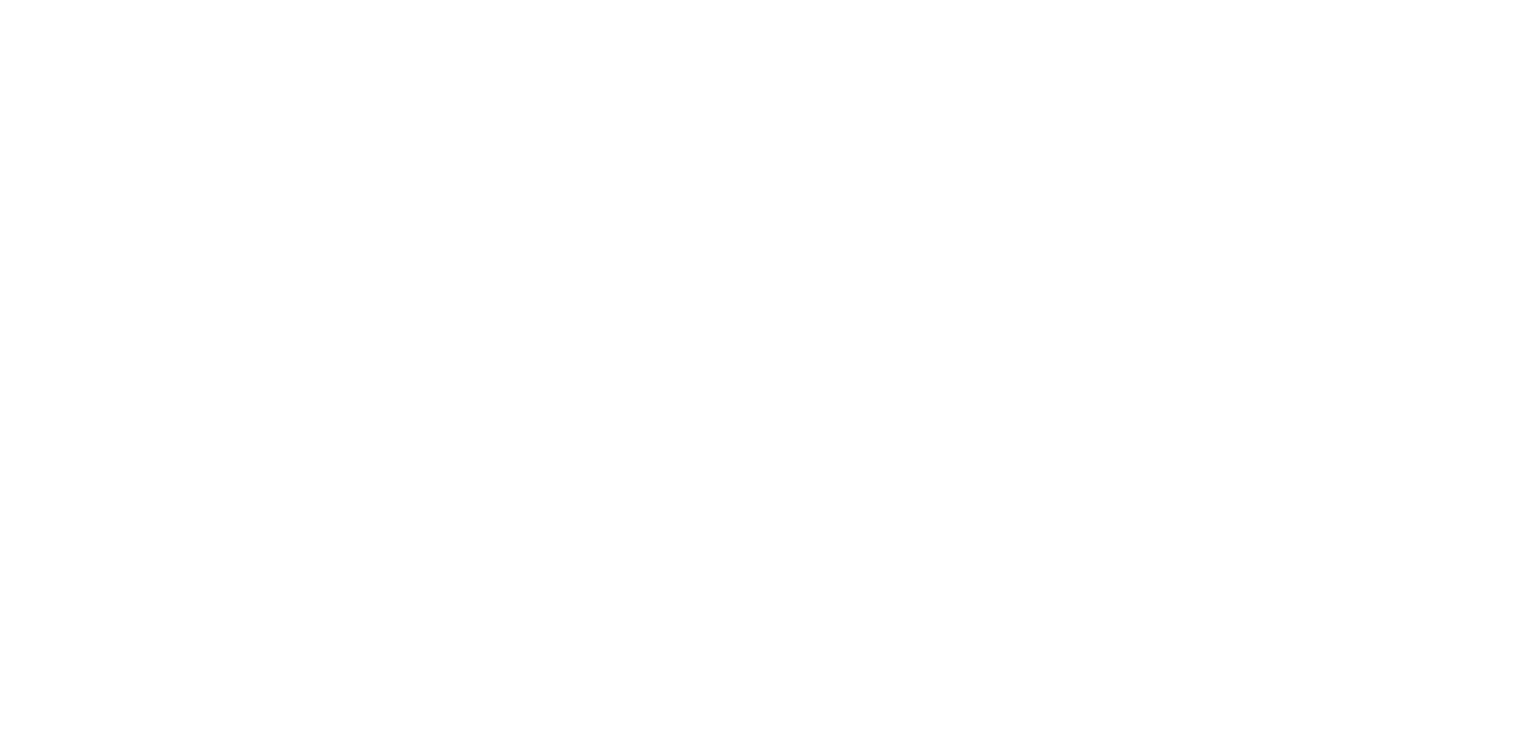 scroll, scrollTop: 0, scrollLeft: 0, axis: both 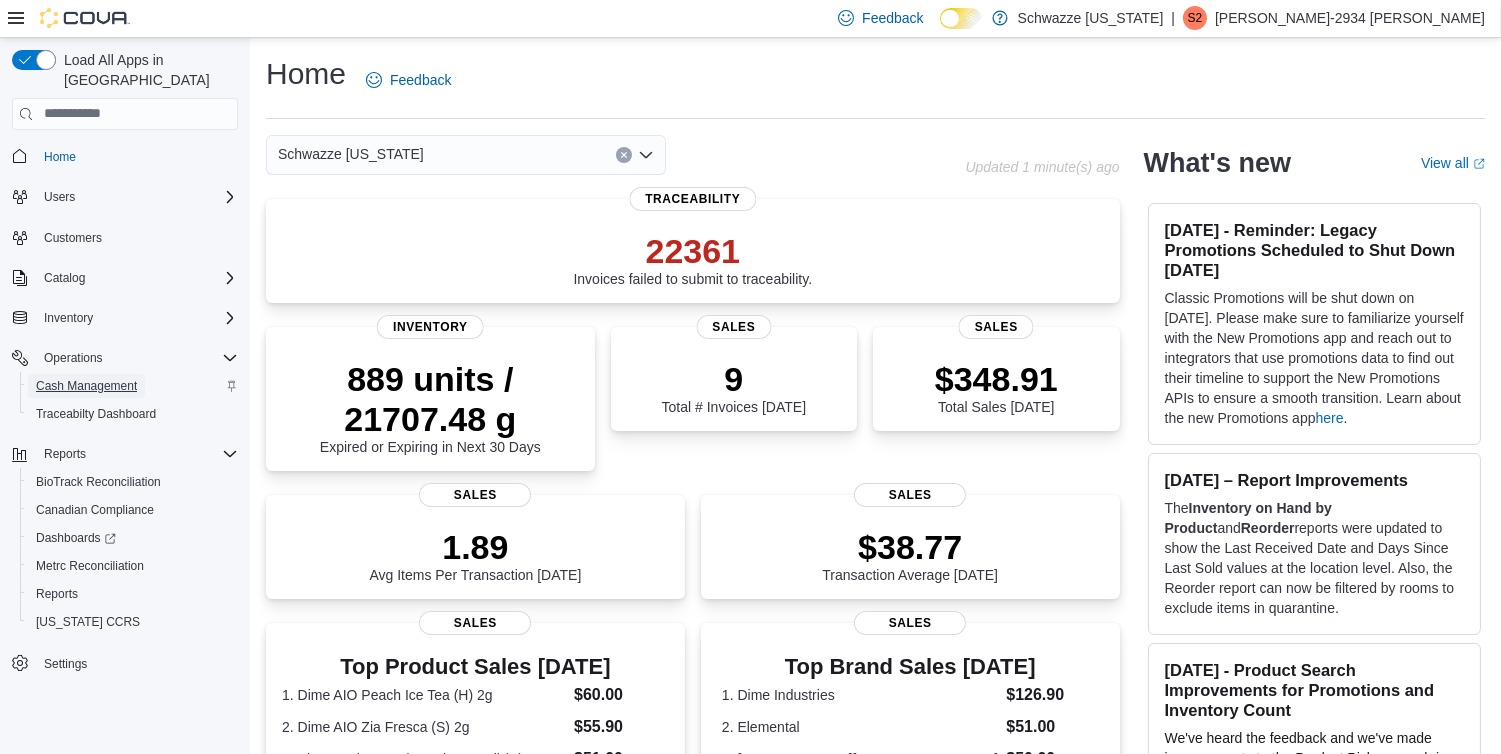 click on "Cash Management" at bounding box center [86, 386] 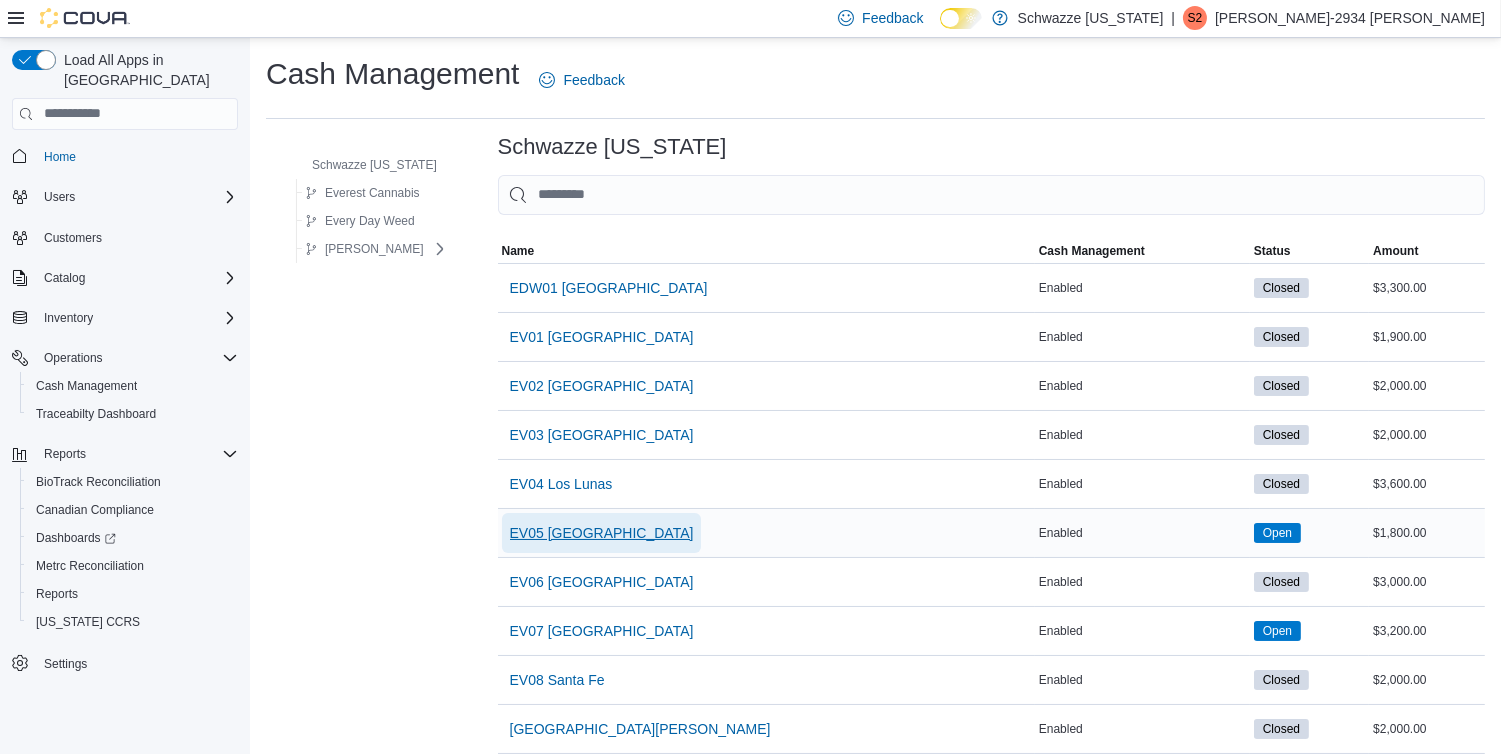click on "EV05 Uptown" at bounding box center [602, 533] 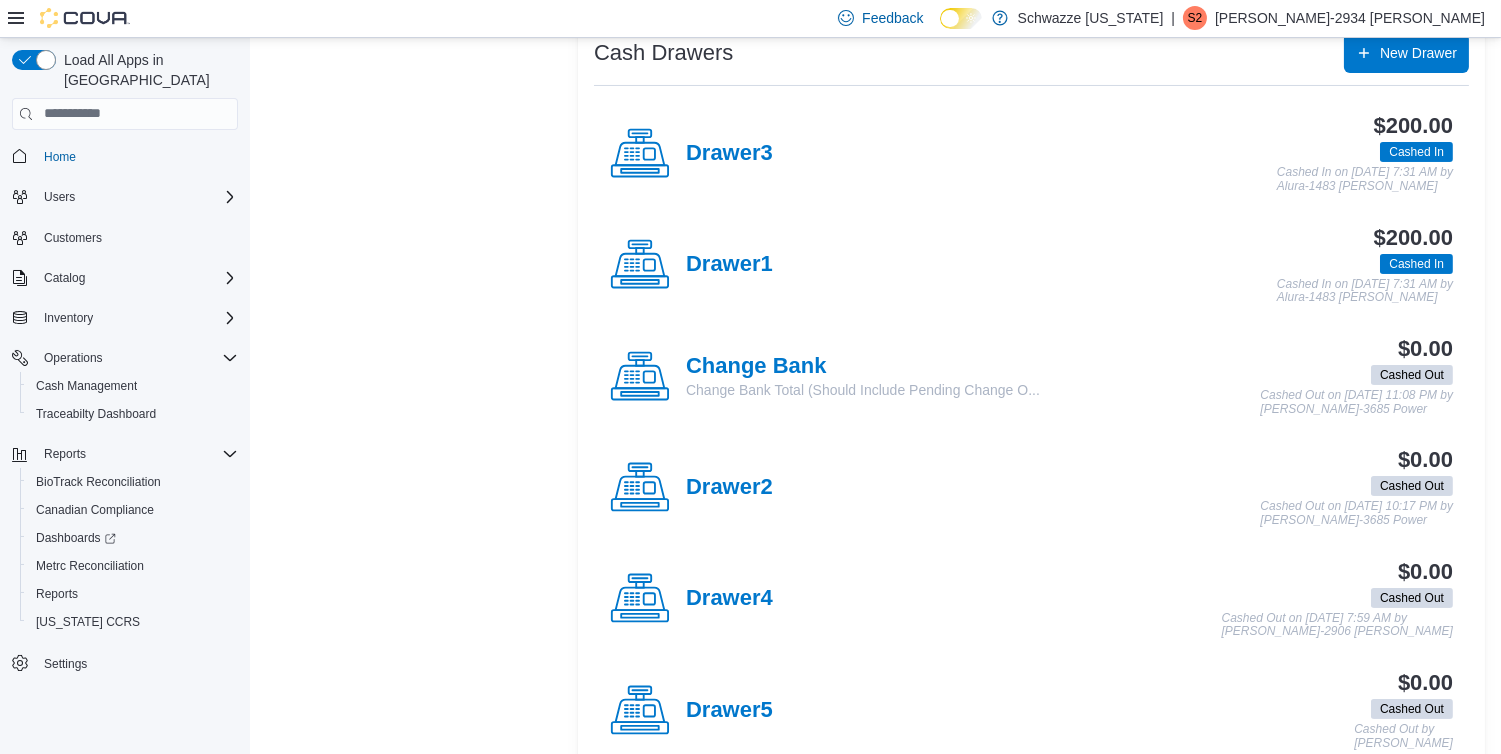 scroll, scrollTop: 416, scrollLeft: 0, axis: vertical 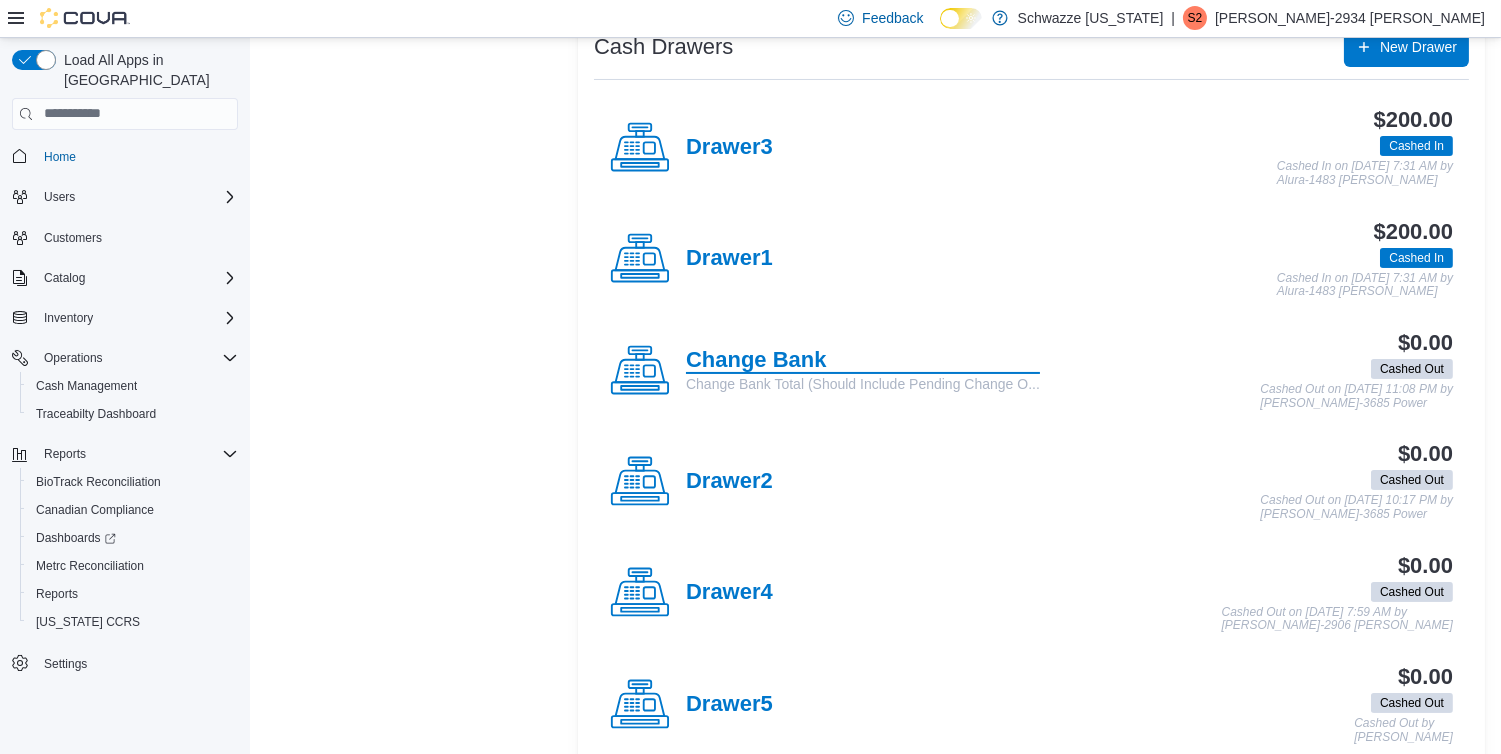 click on "Change Bank" at bounding box center [863, 361] 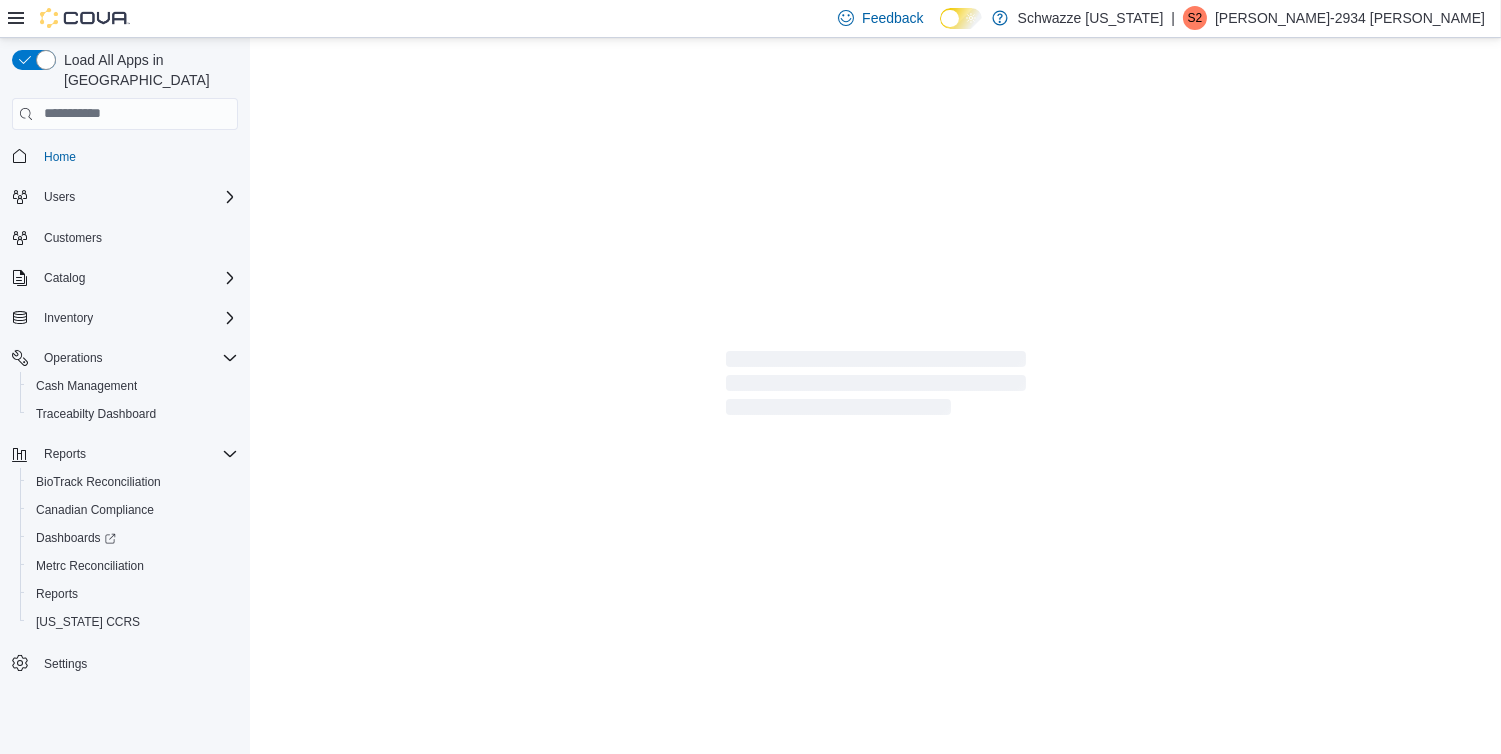 scroll, scrollTop: 0, scrollLeft: 0, axis: both 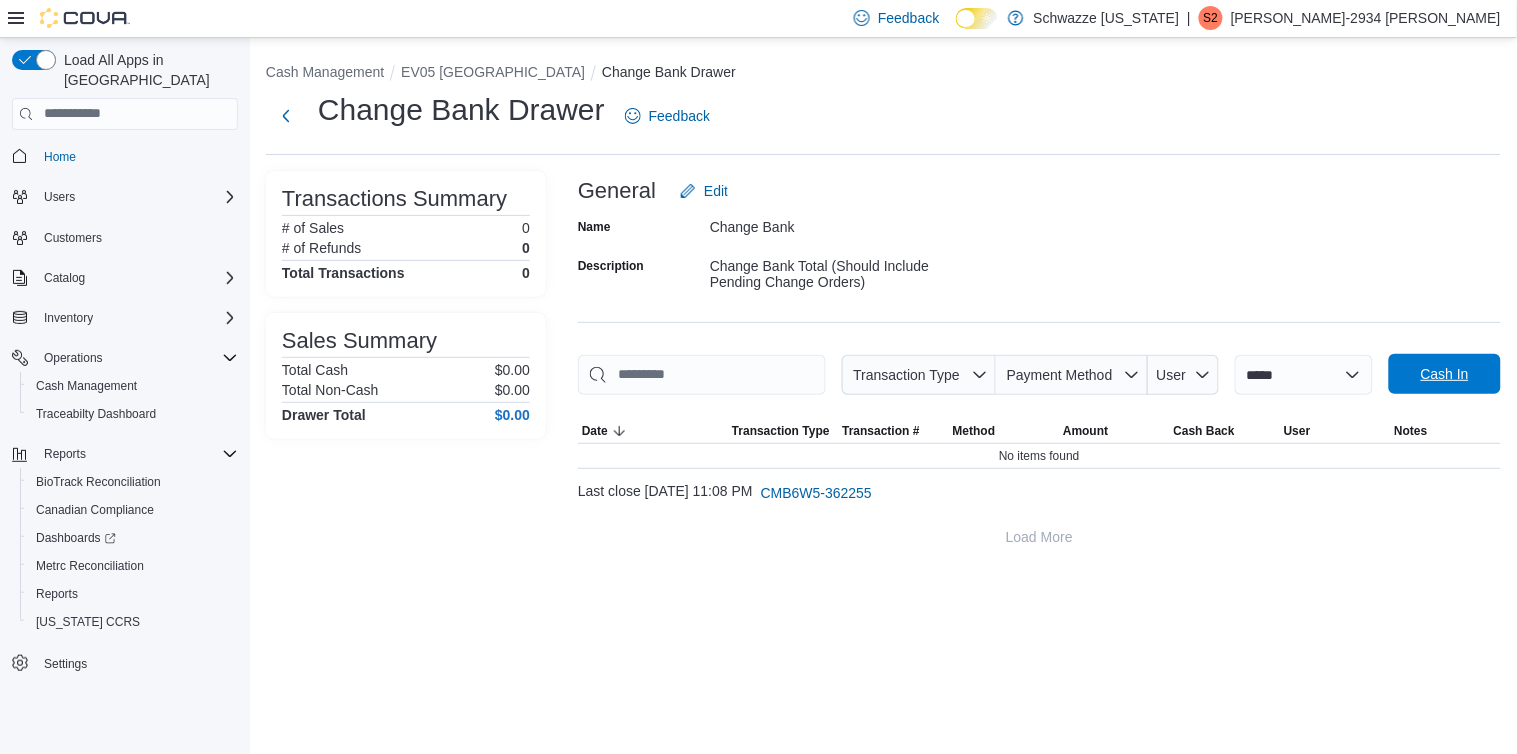click on "Cash In" at bounding box center (1445, 374) 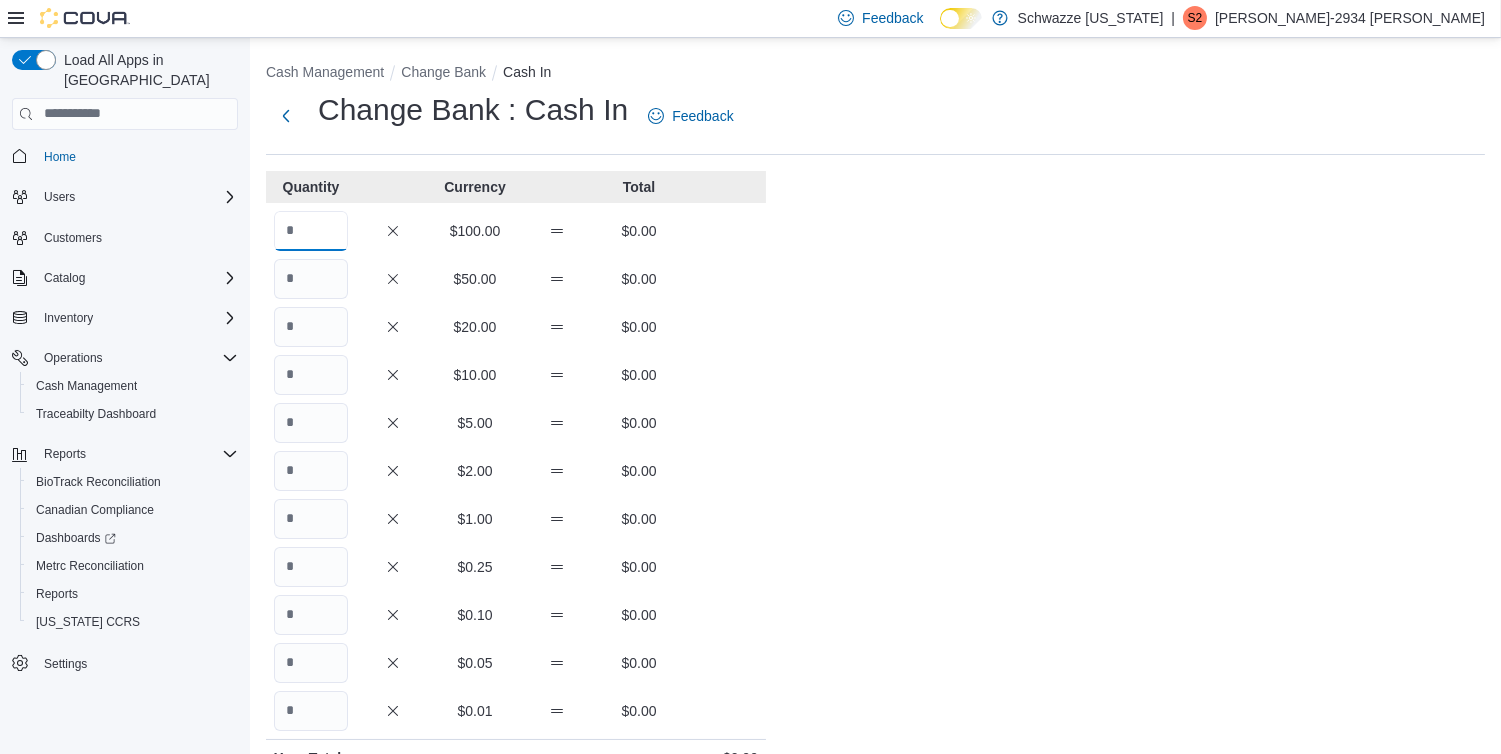 click at bounding box center (311, 231) 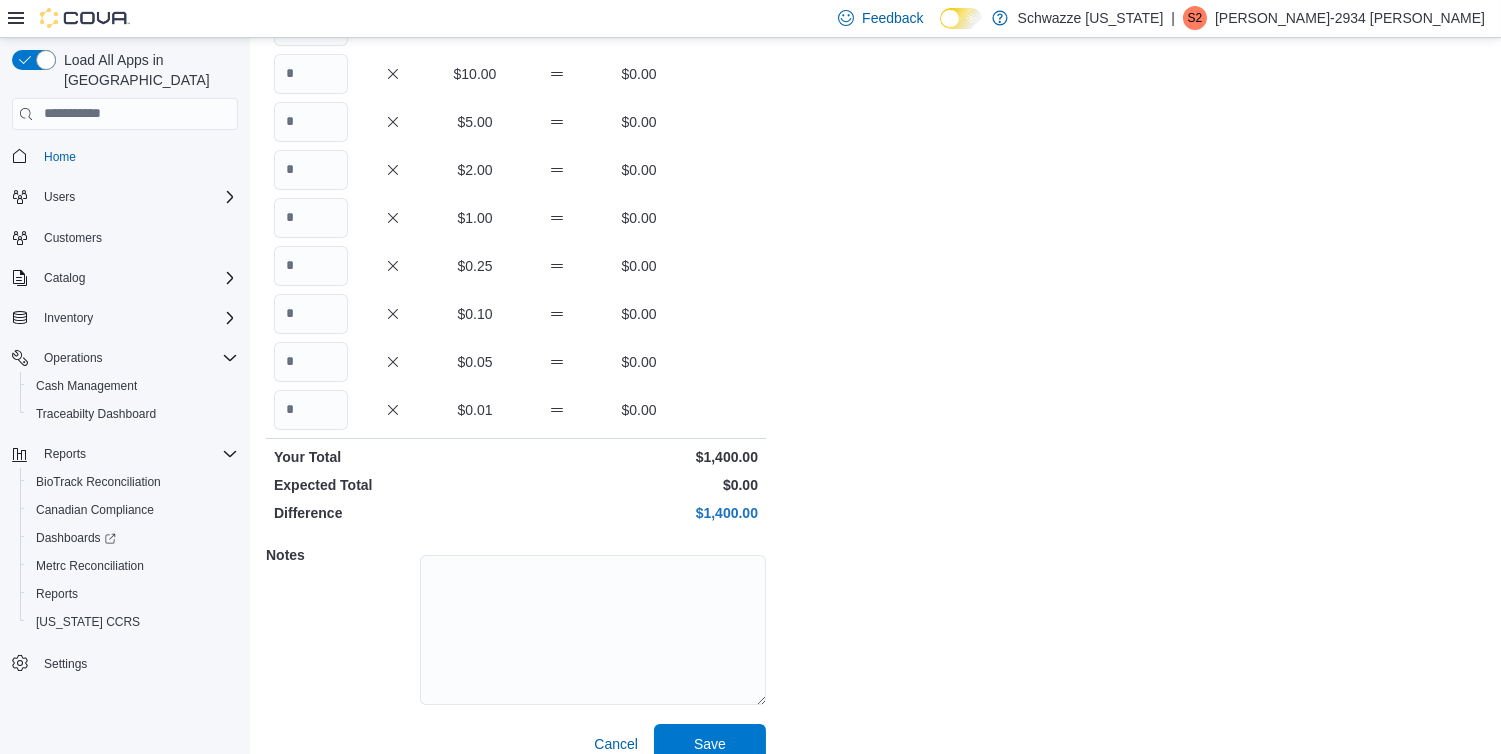 scroll, scrollTop: 326, scrollLeft: 0, axis: vertical 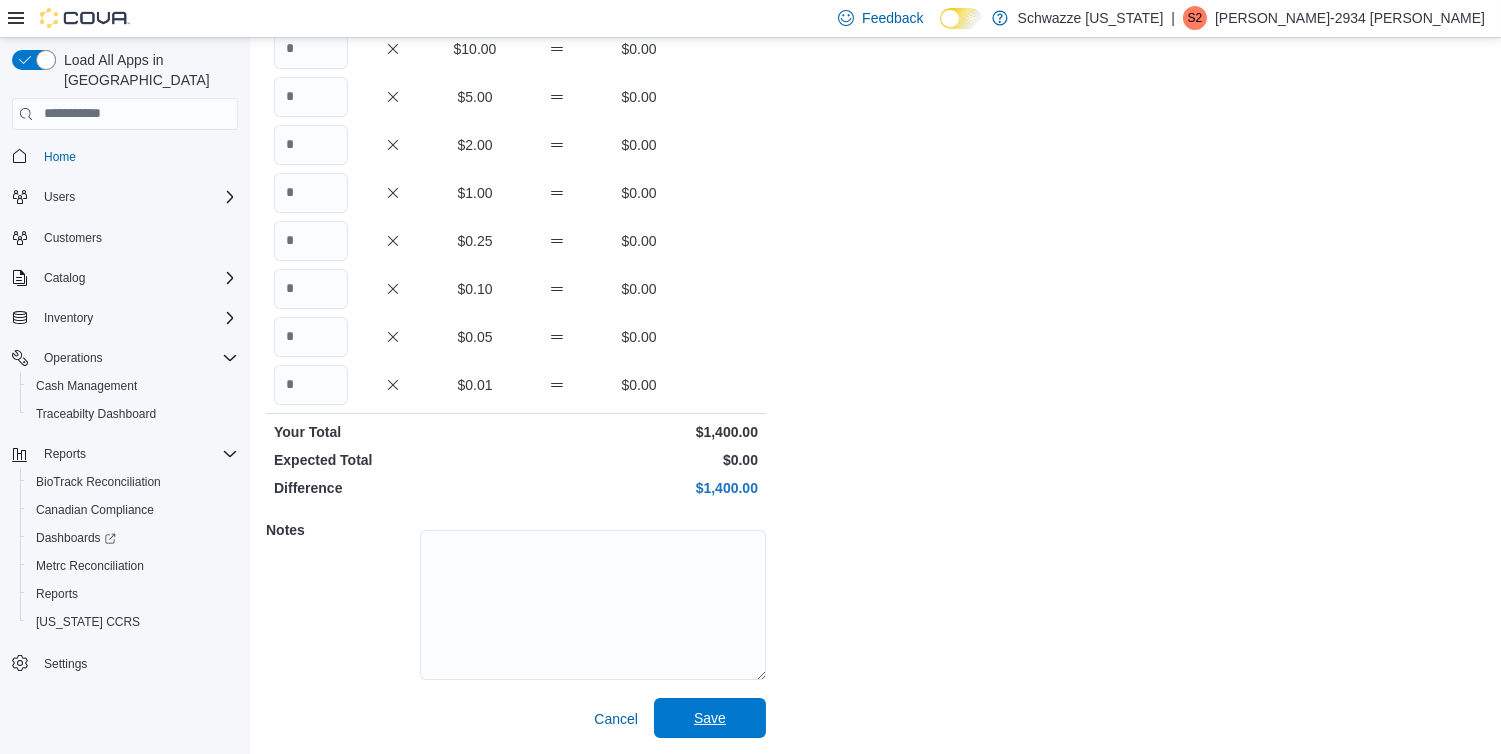 type on "**" 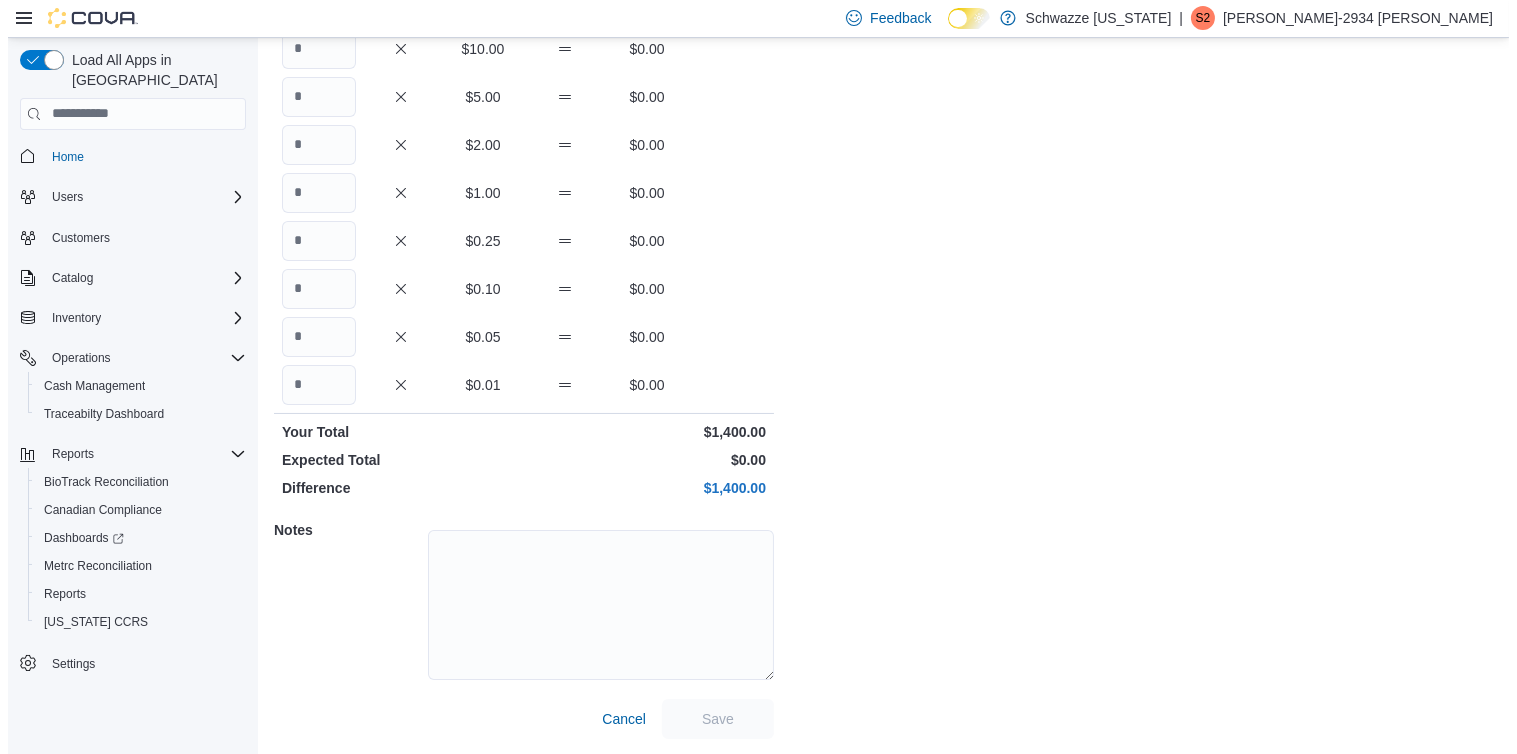 scroll, scrollTop: 0, scrollLeft: 0, axis: both 